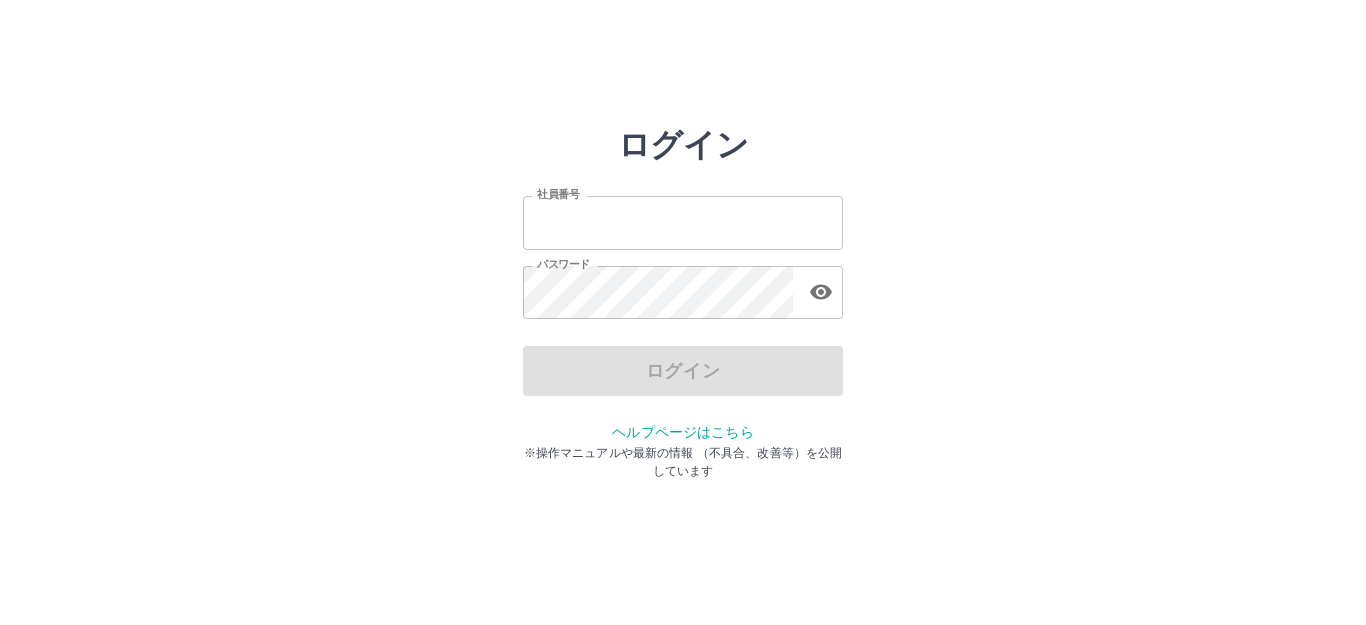 scroll, scrollTop: 0, scrollLeft: 0, axis: both 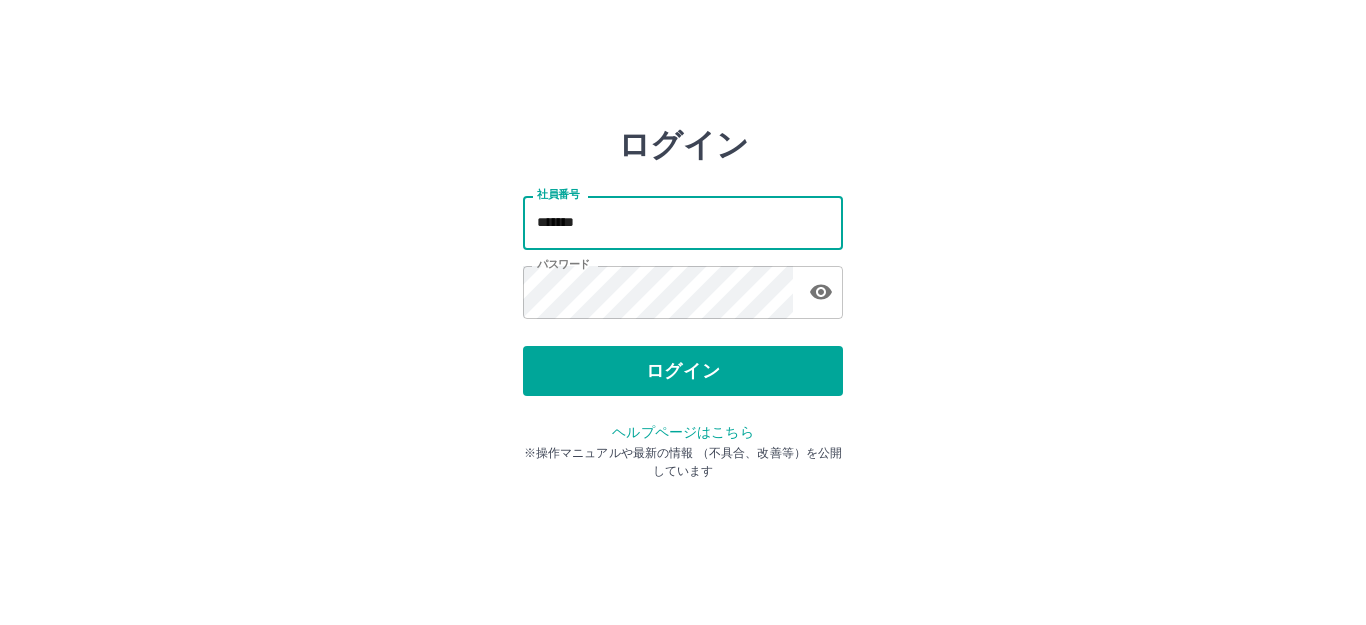 click on "*******" at bounding box center [683, 222] 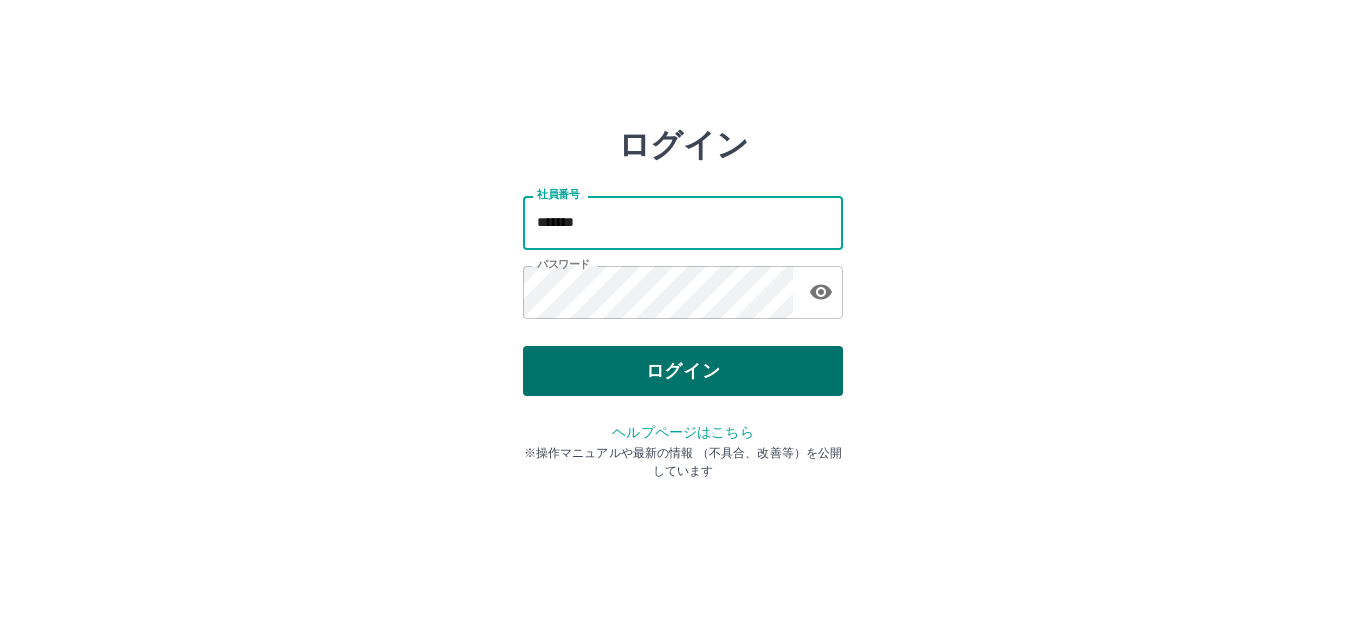 click on "ログイン" at bounding box center (683, 371) 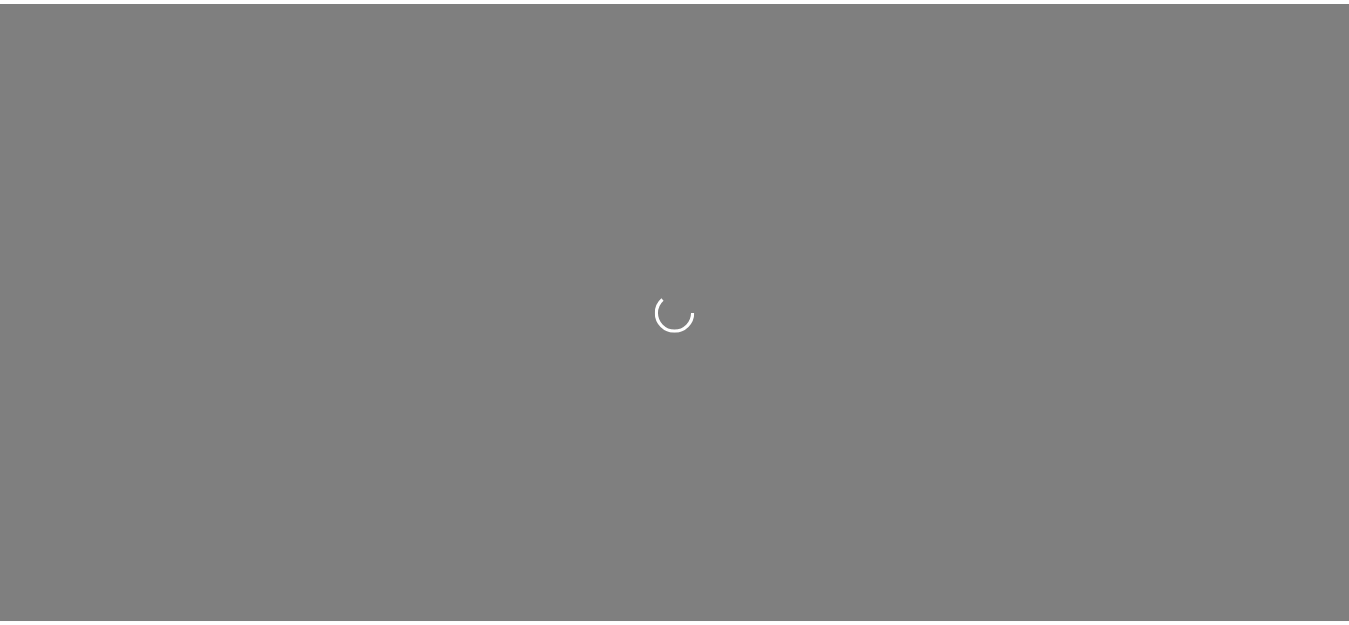 scroll, scrollTop: 0, scrollLeft: 0, axis: both 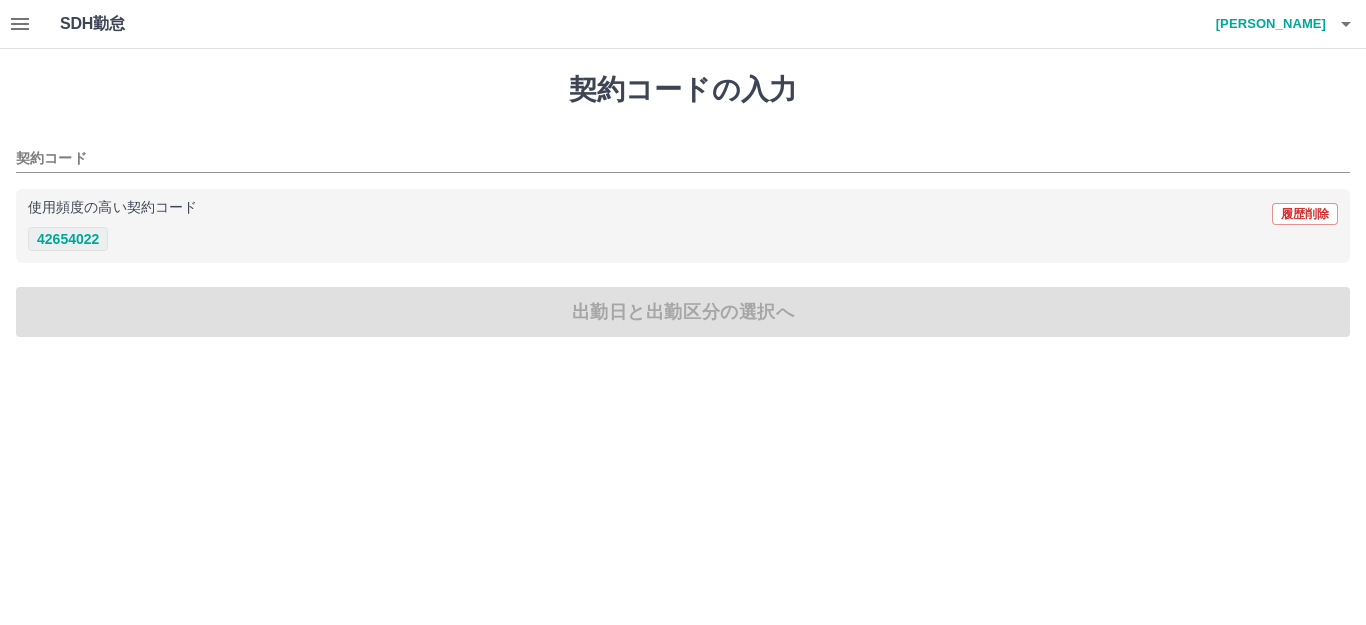 click on "42654022" at bounding box center (68, 239) 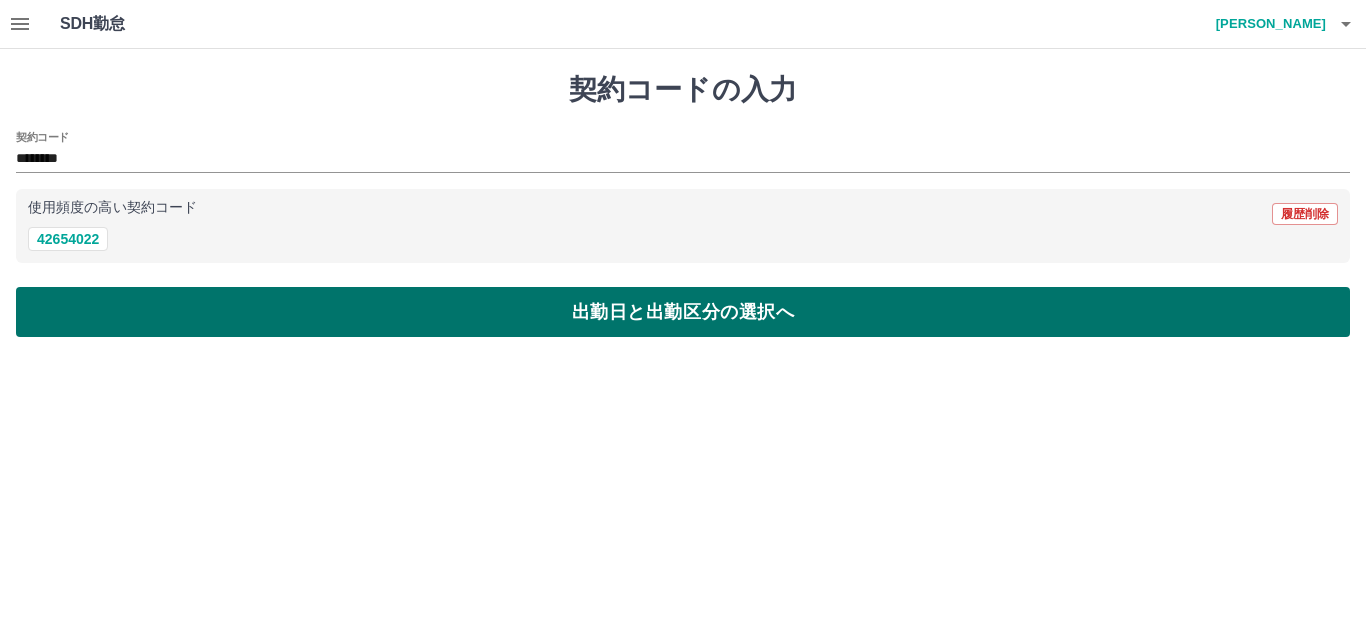 click on "出勤日と出勤区分の選択へ" at bounding box center (683, 312) 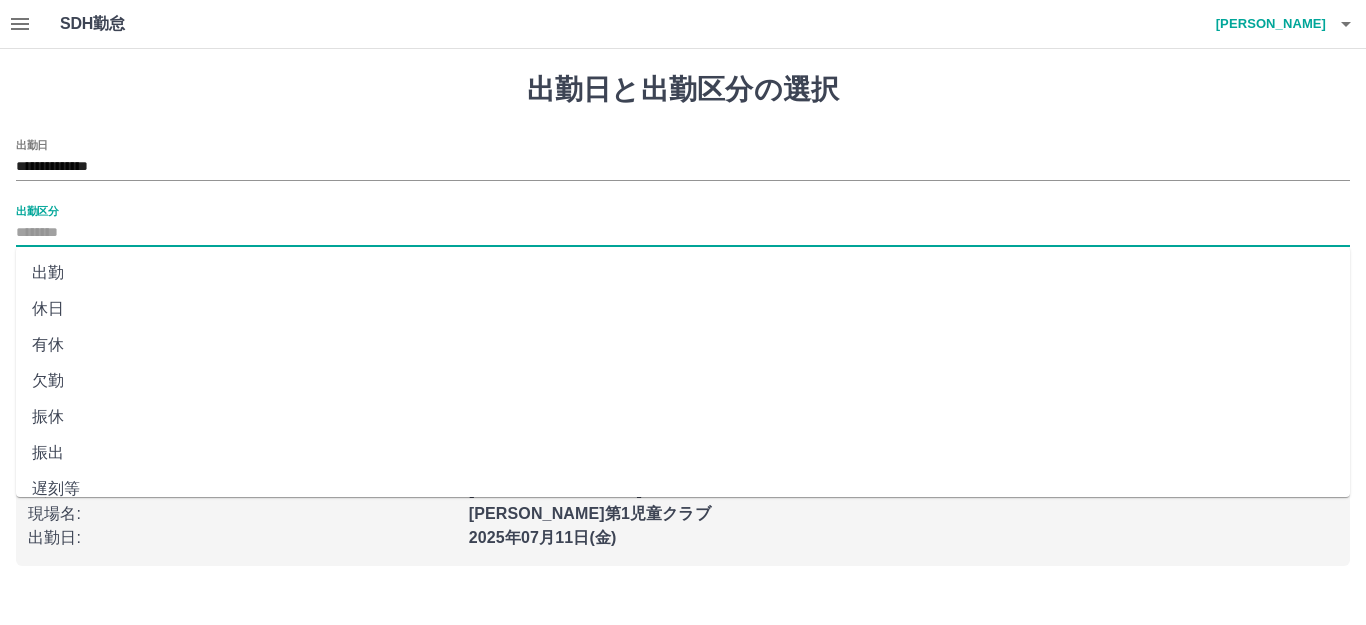 click on "出勤区分" at bounding box center [683, 233] 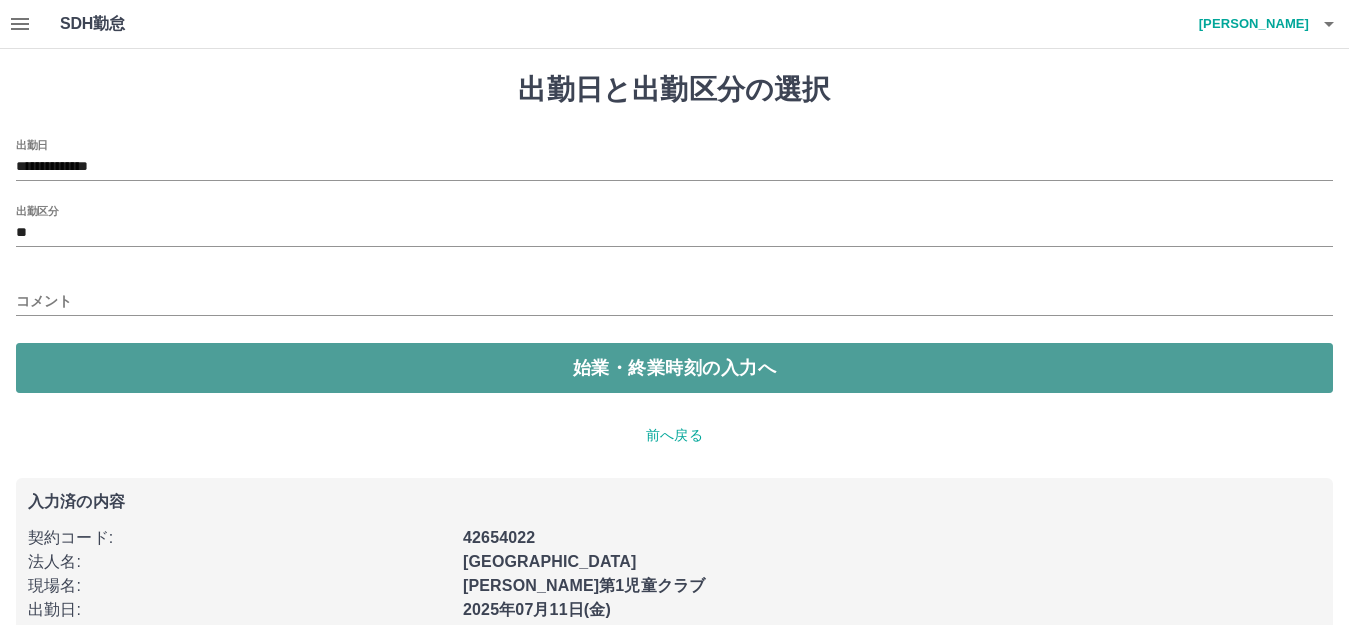 click on "始業・終業時刻の入力へ" at bounding box center (674, 368) 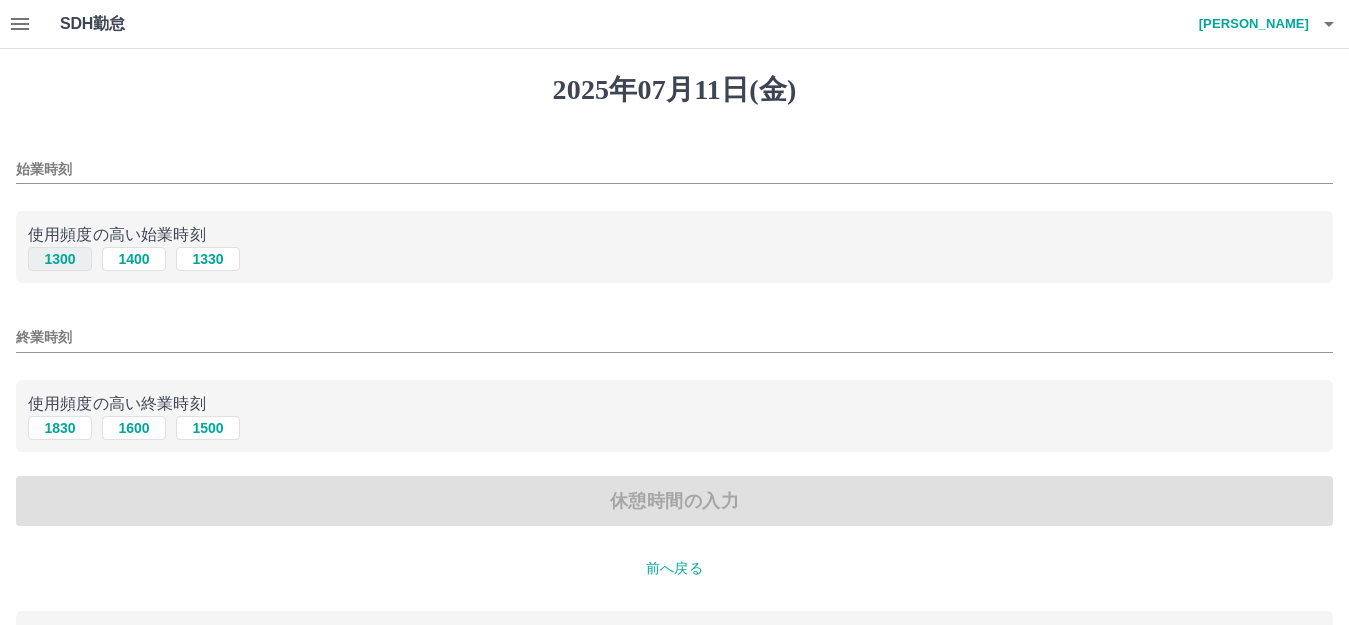 click on "1300" at bounding box center (60, 259) 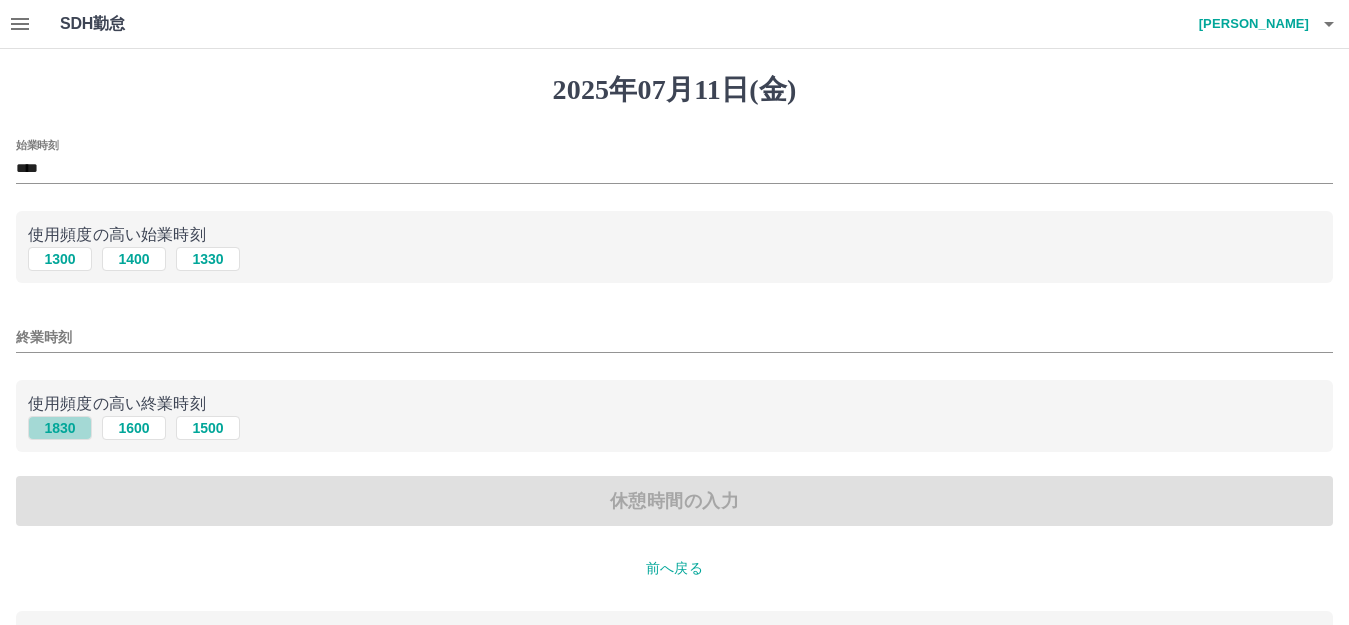 click on "1830" at bounding box center (60, 428) 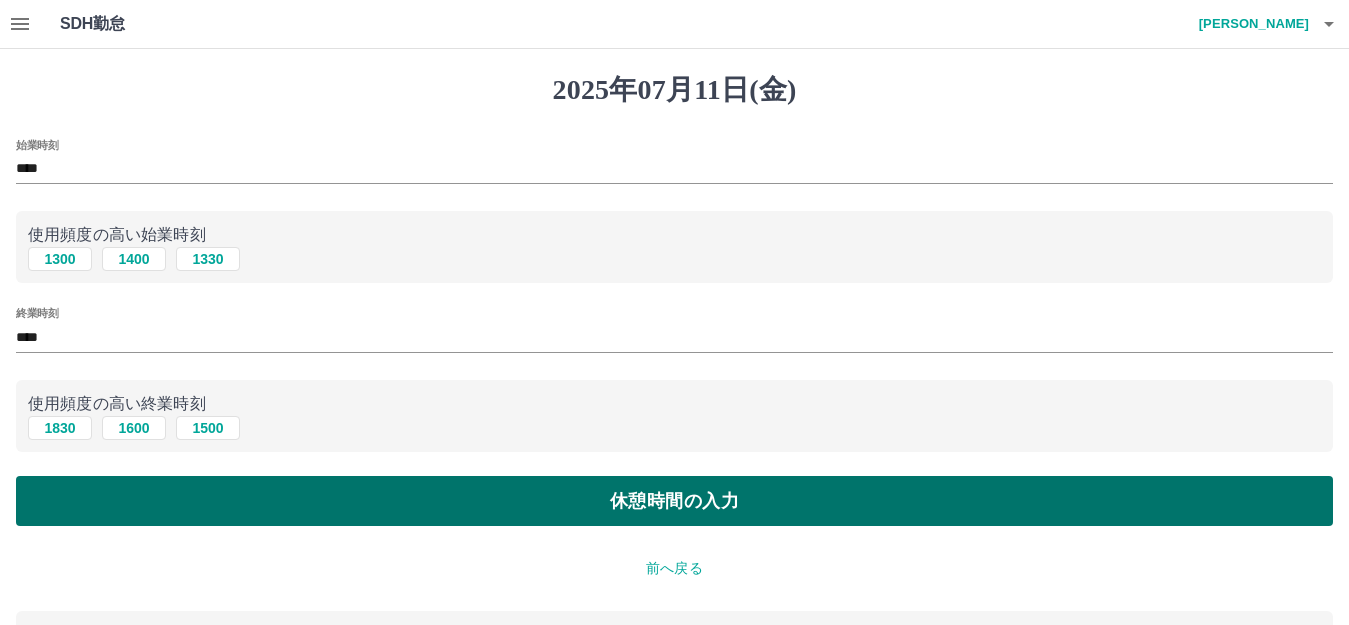 click on "休憩時間の入力" at bounding box center [674, 501] 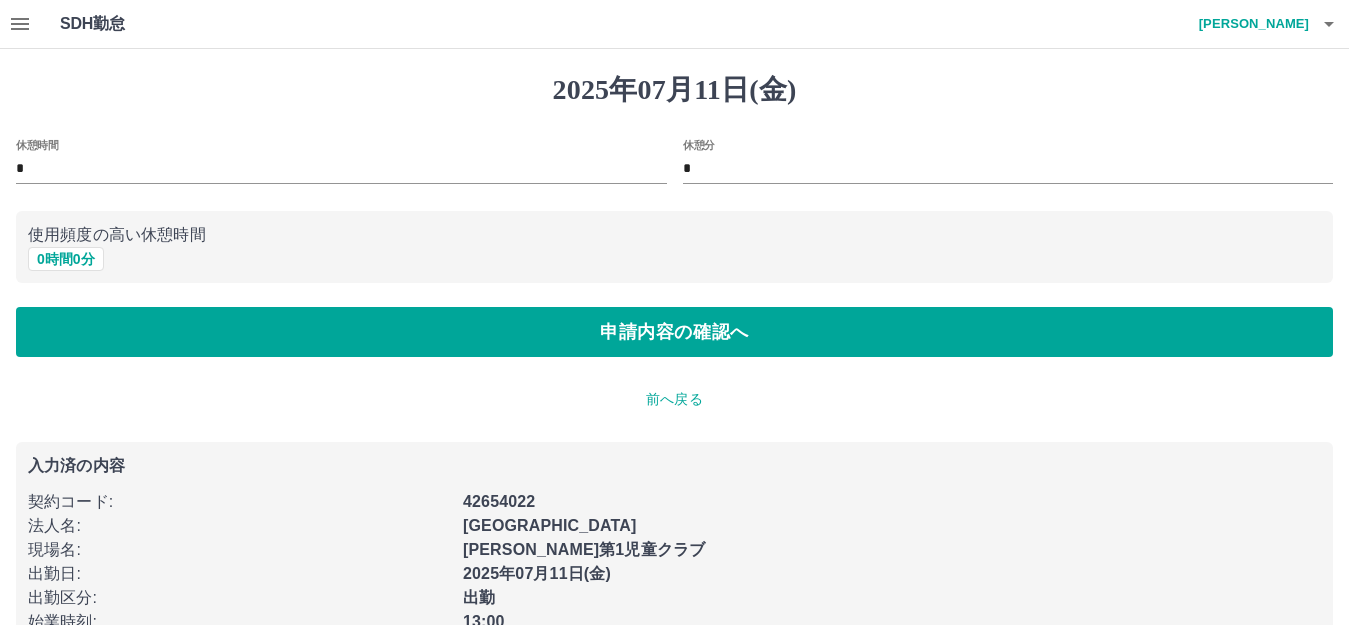 scroll, scrollTop: 74, scrollLeft: 0, axis: vertical 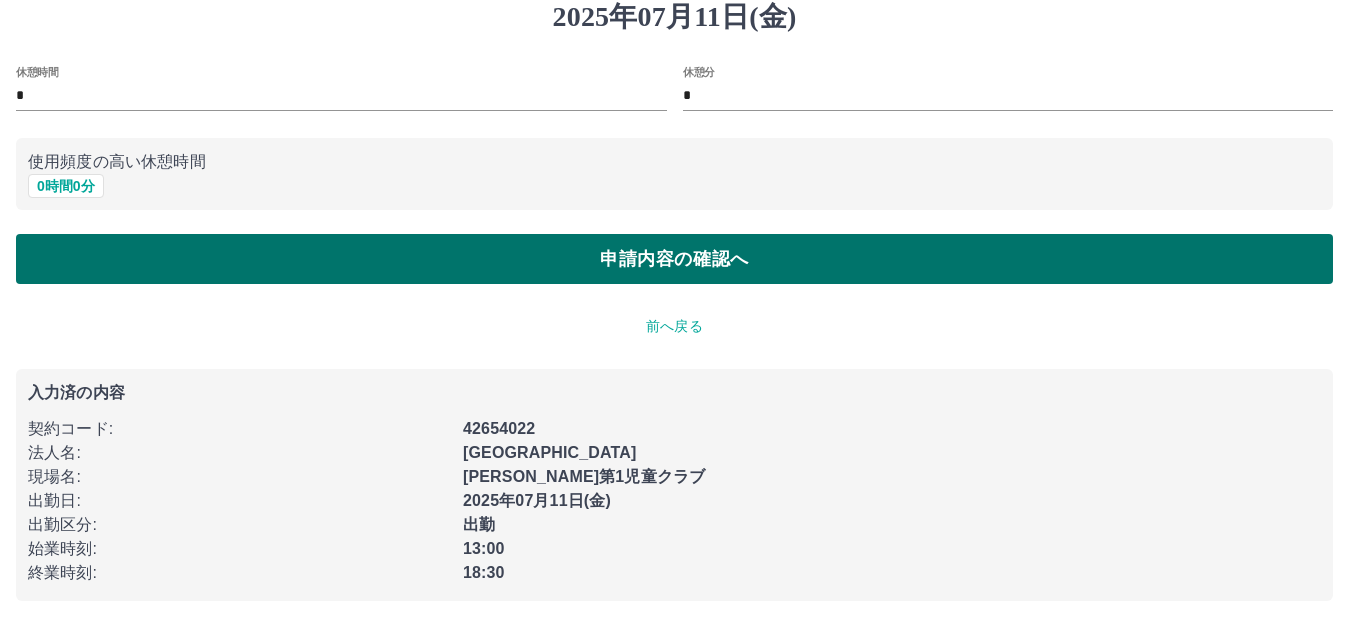 click on "申請内容の確認へ" at bounding box center (674, 259) 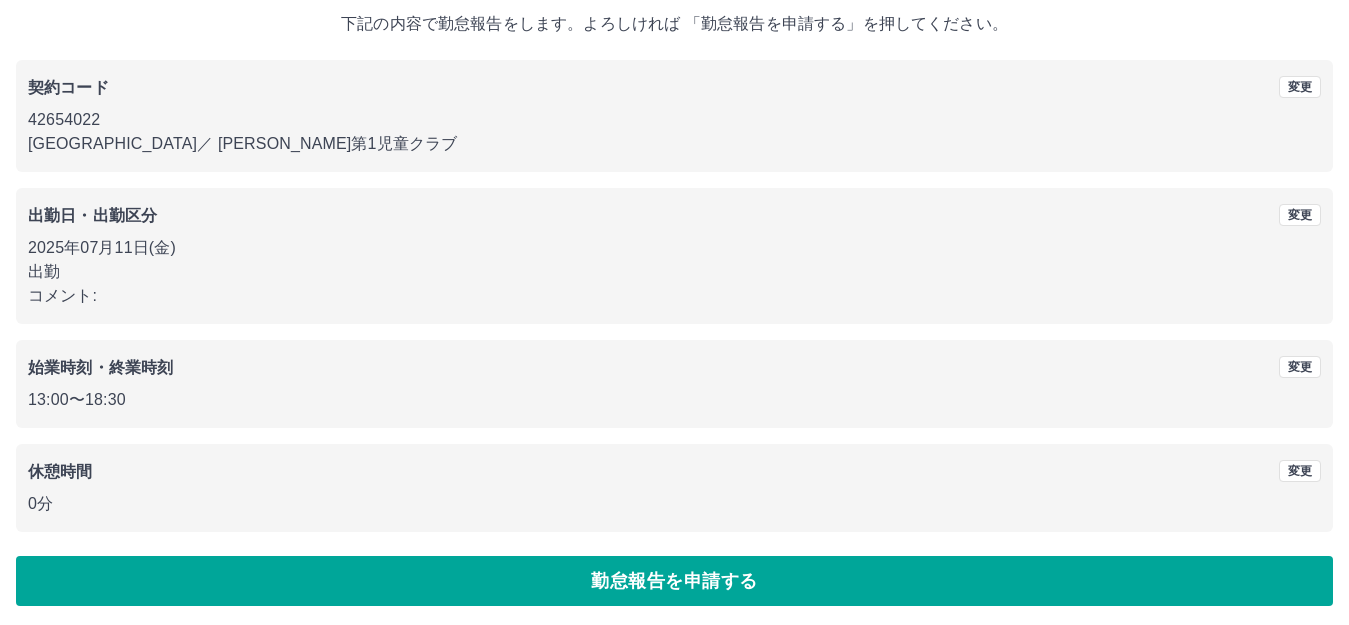 scroll, scrollTop: 124, scrollLeft: 0, axis: vertical 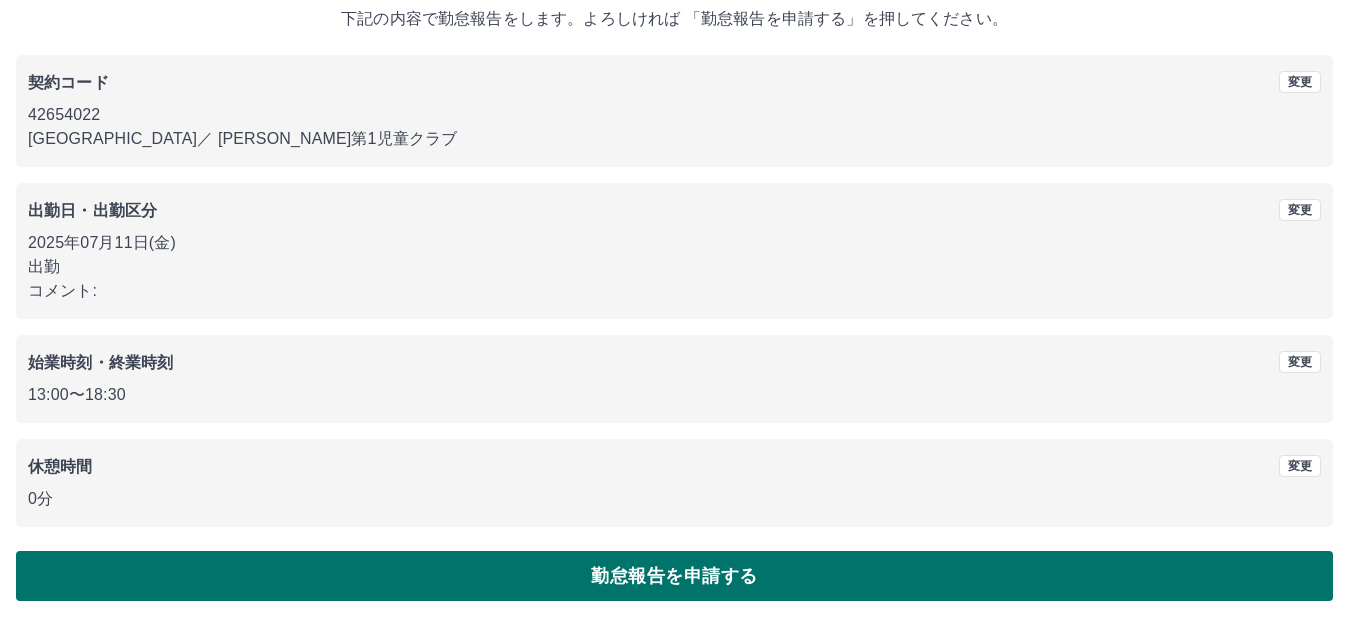 click on "勤怠報告を申請する" at bounding box center (674, 576) 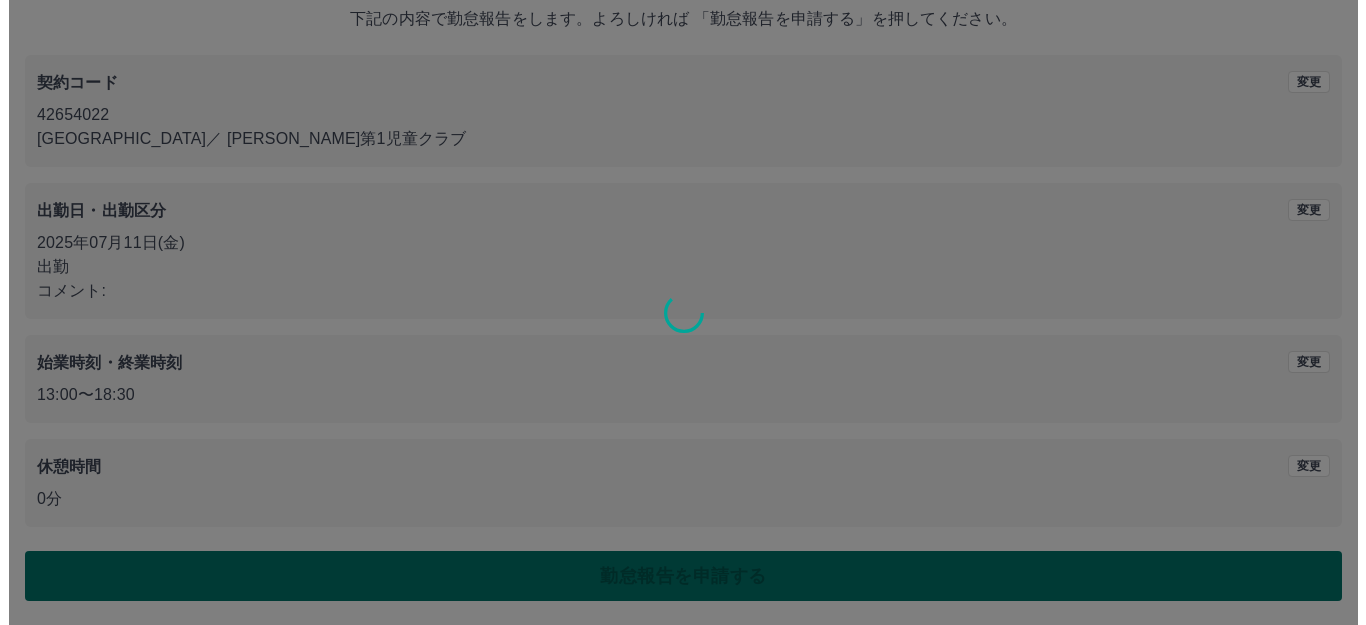 scroll, scrollTop: 0, scrollLeft: 0, axis: both 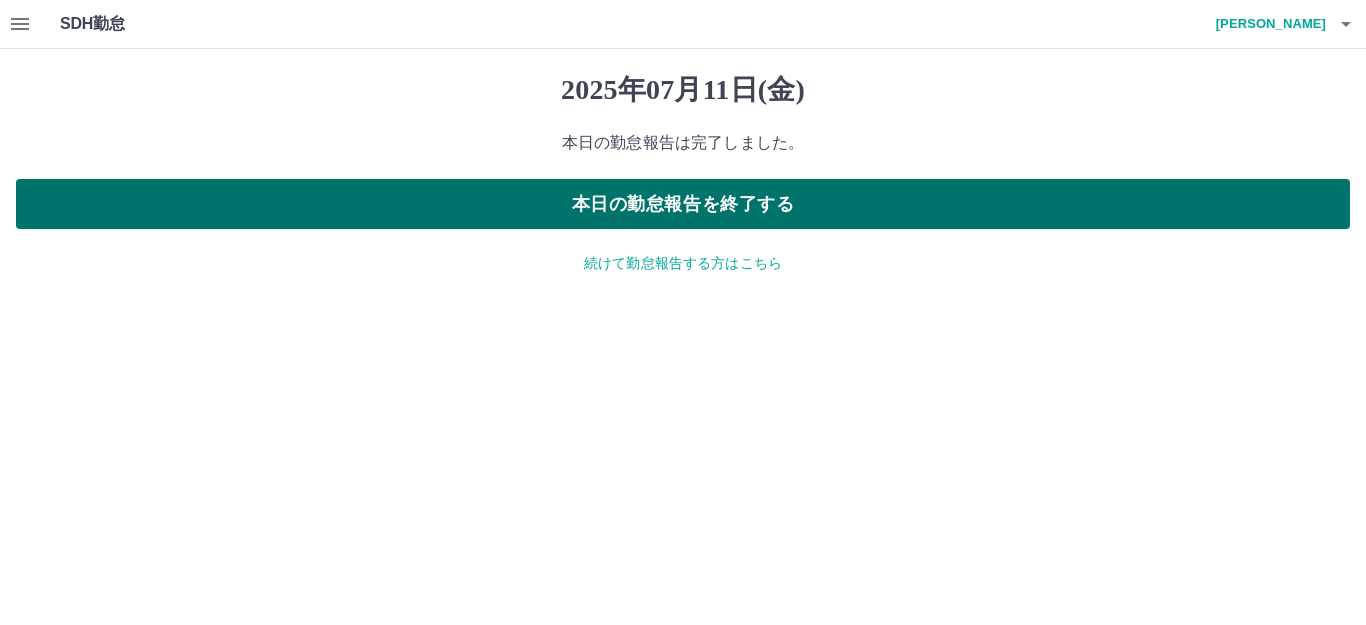 click on "本日の勤怠報告を終了する" at bounding box center [683, 204] 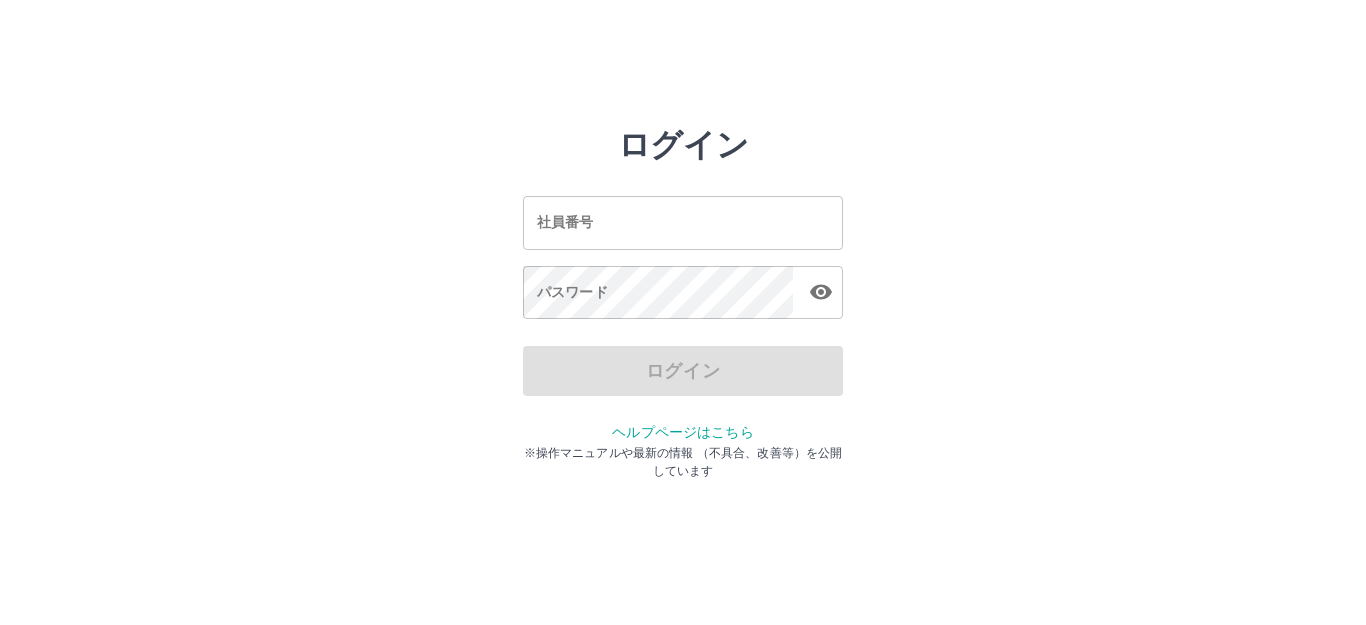 scroll, scrollTop: 0, scrollLeft: 0, axis: both 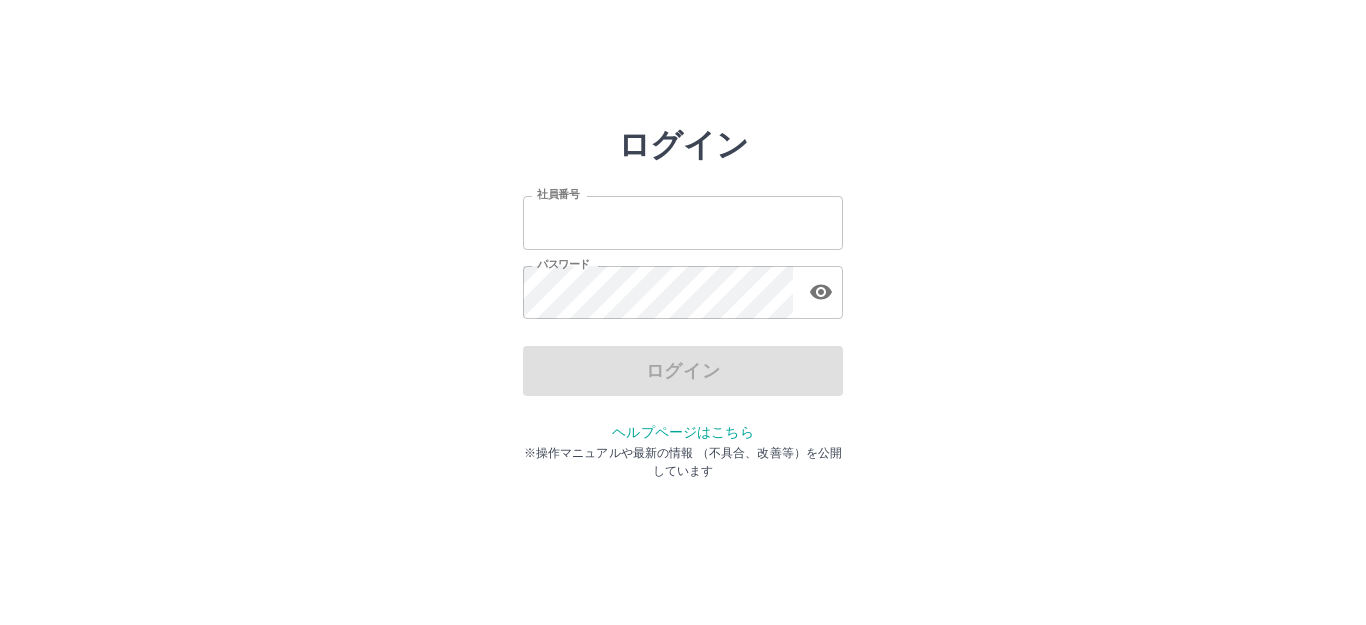 type on "*******" 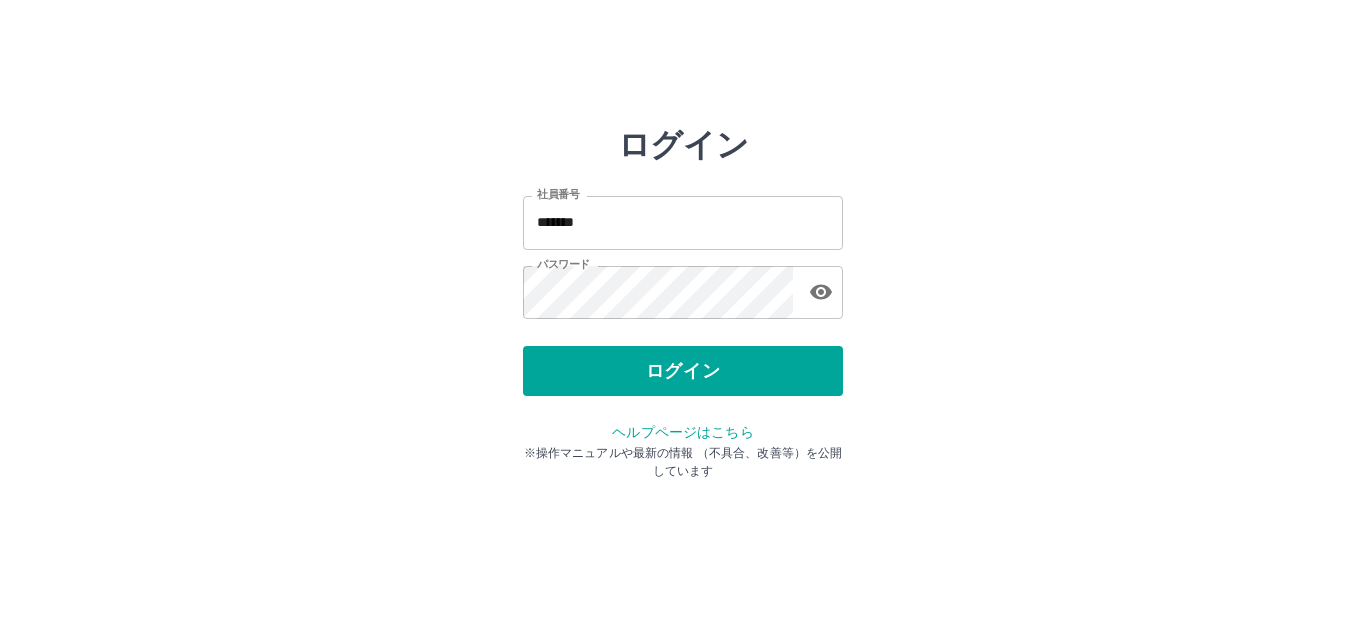 click on "ログイン 社員番号 ******* 社員番号 パスワード パスワード ログイン ヘルプページはこちら ※操作マニュアルや最新の情報 （不具合、改善等）を公開しています" at bounding box center [683, 286] 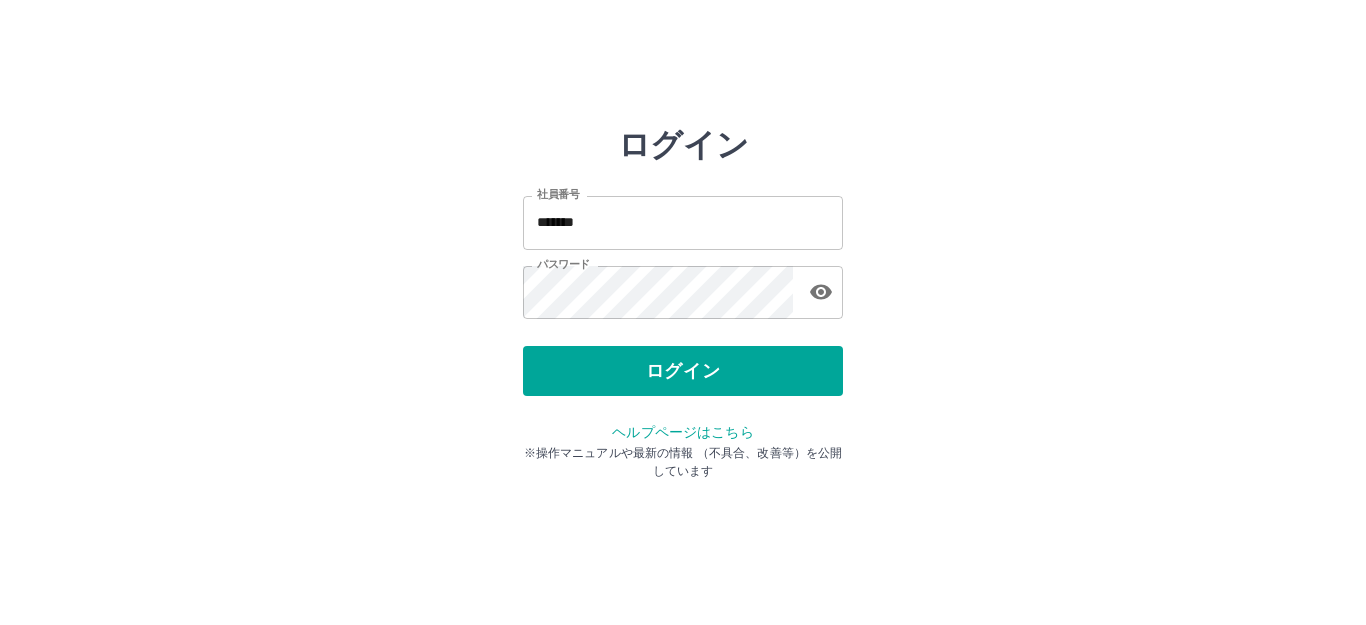 click on "ログイン 社員番号 ******* 社員番号 パスワード パスワード ログイン ヘルプページはこちら ※操作マニュアルや最新の情報 （不具合、改善等）を公開しています" at bounding box center [683, 223] 